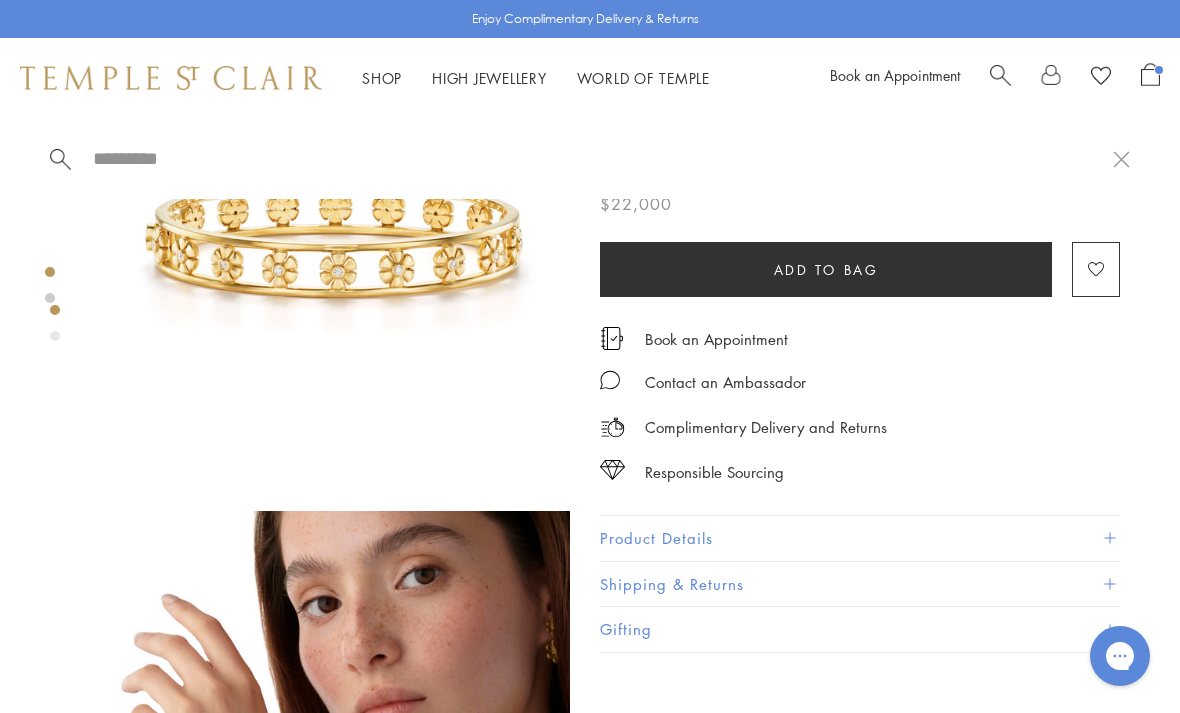 scroll, scrollTop: 0, scrollLeft: 0, axis: both 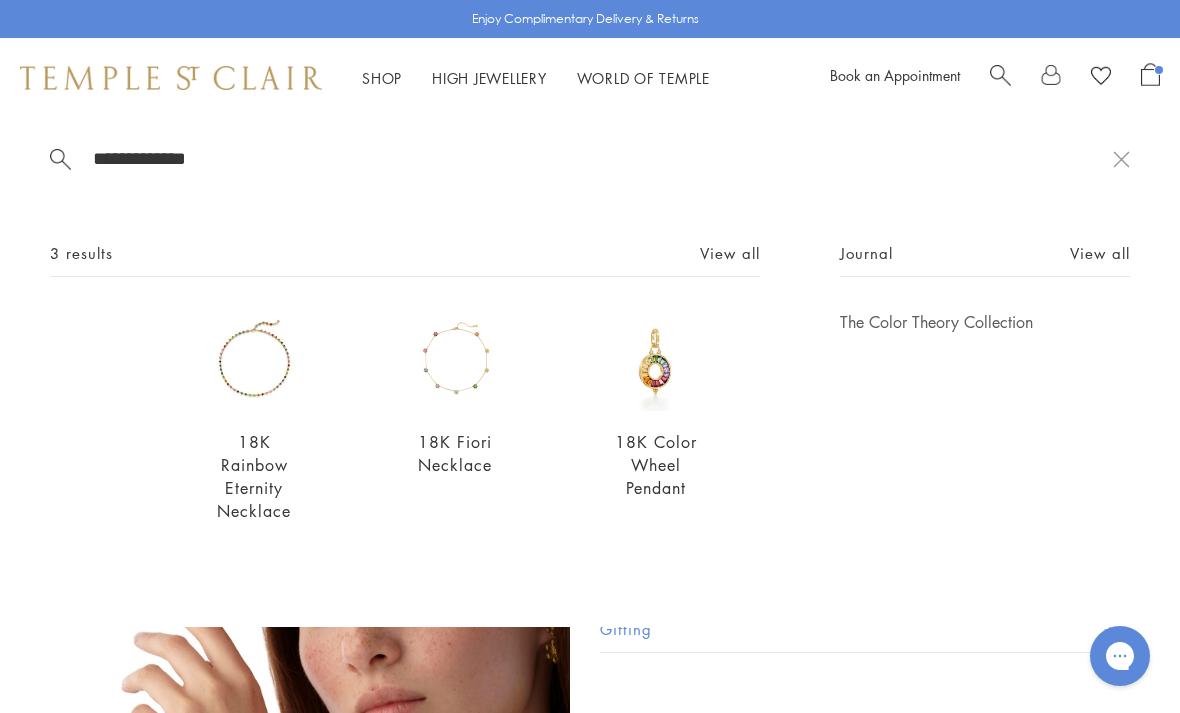 type on "**********" 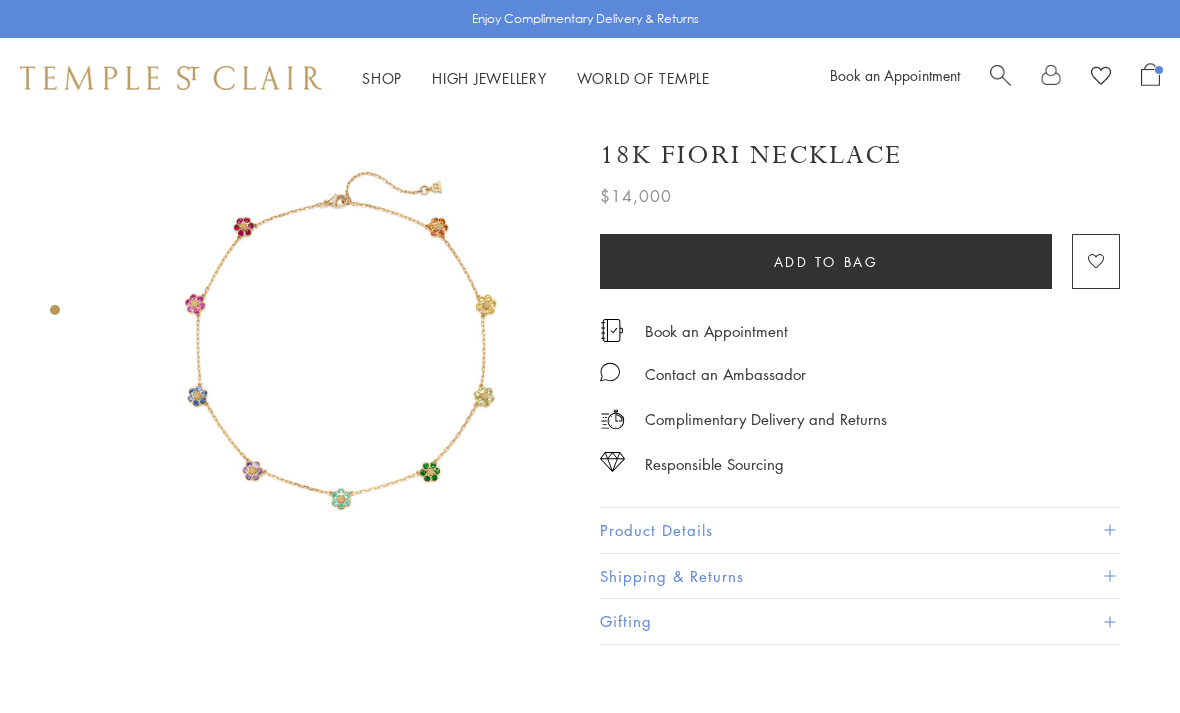 scroll, scrollTop: 0, scrollLeft: 0, axis: both 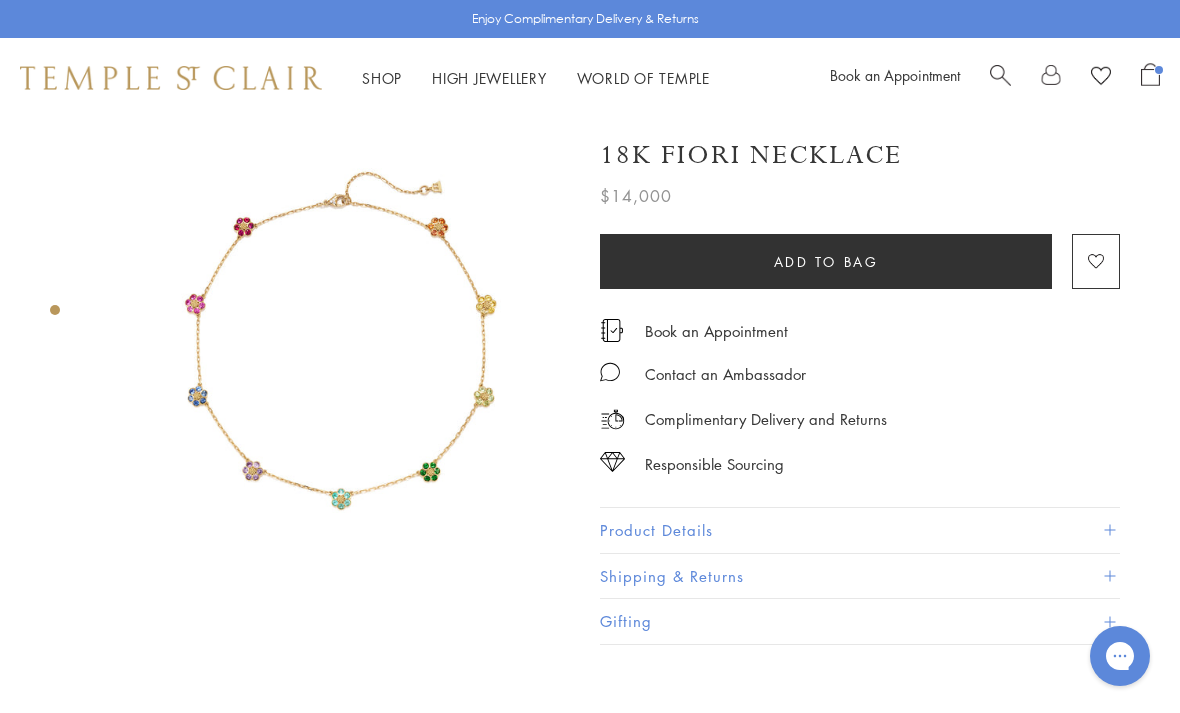click at bounding box center (1000, 73) 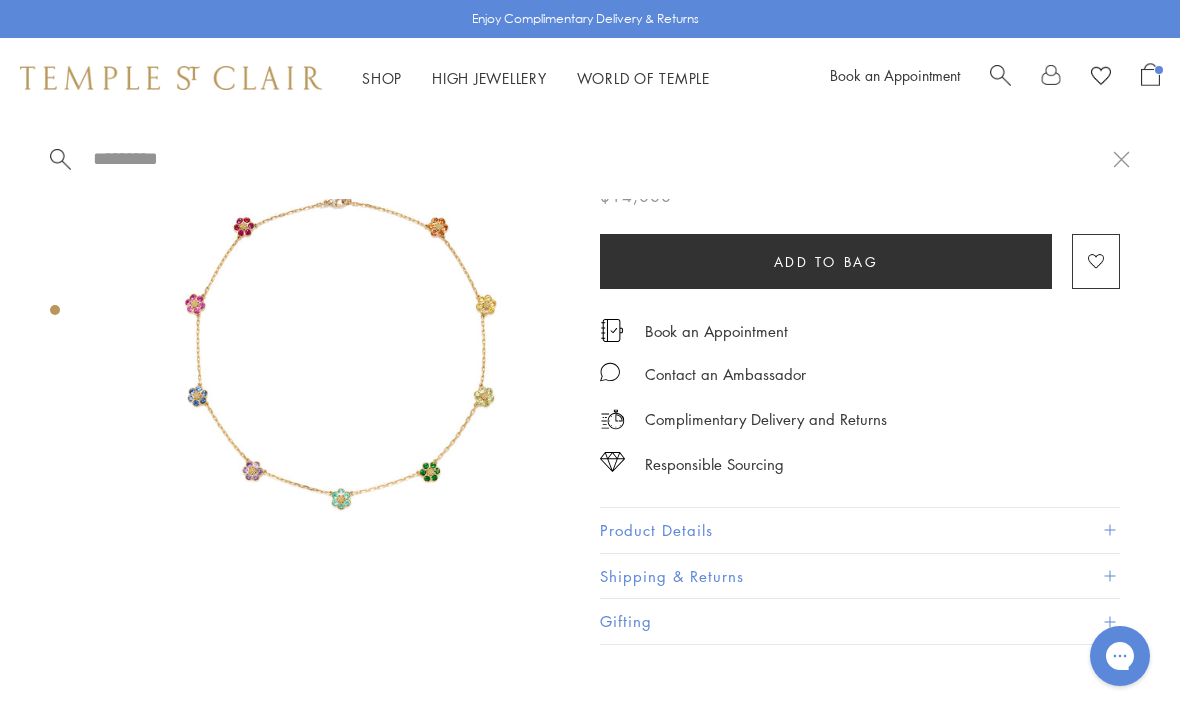 click at bounding box center (602, 158) 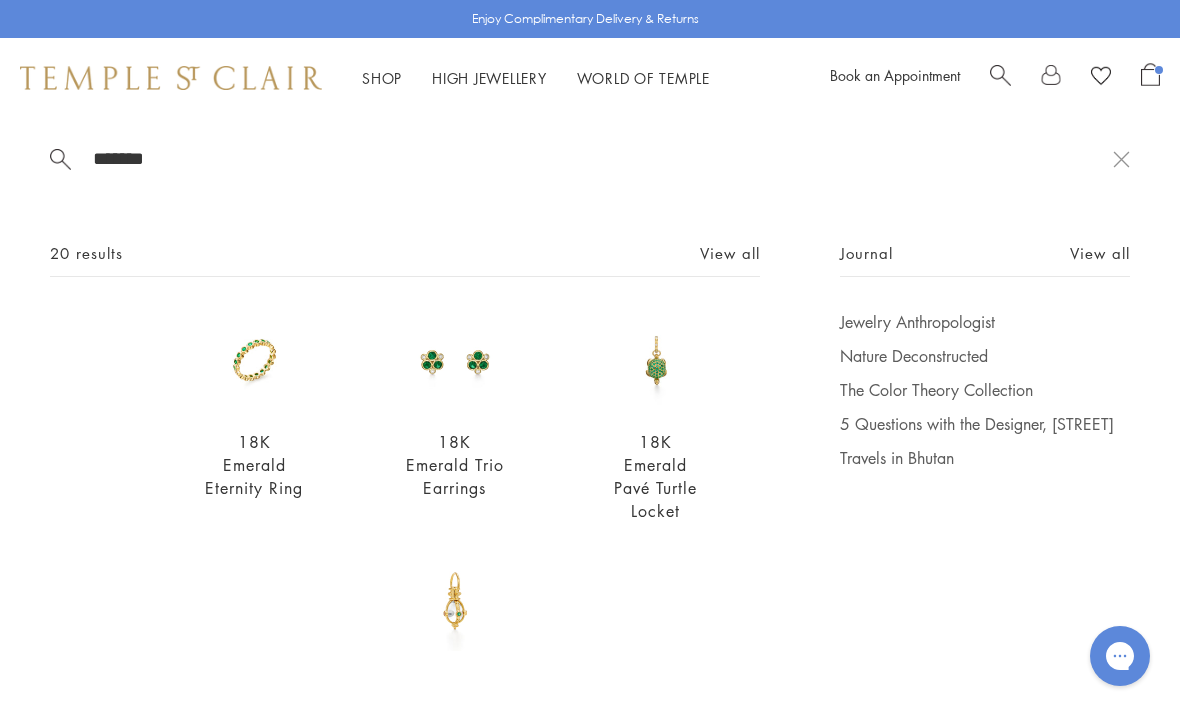 scroll, scrollTop: 0, scrollLeft: 0, axis: both 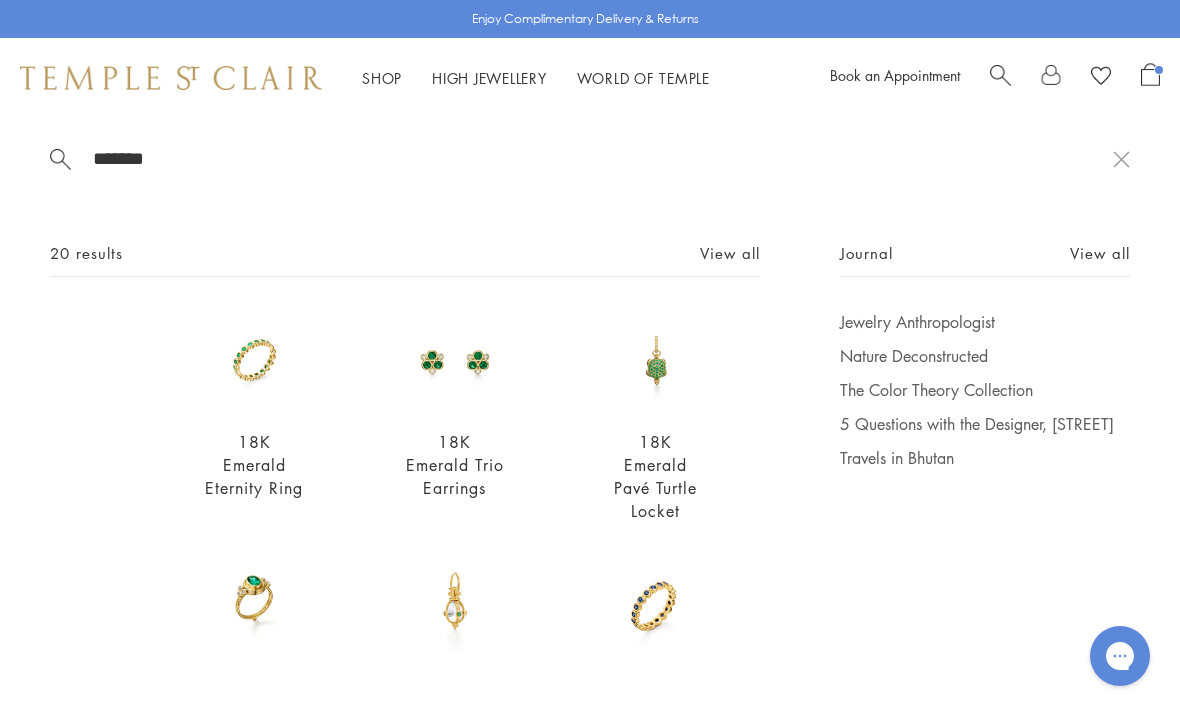 type on "*******" 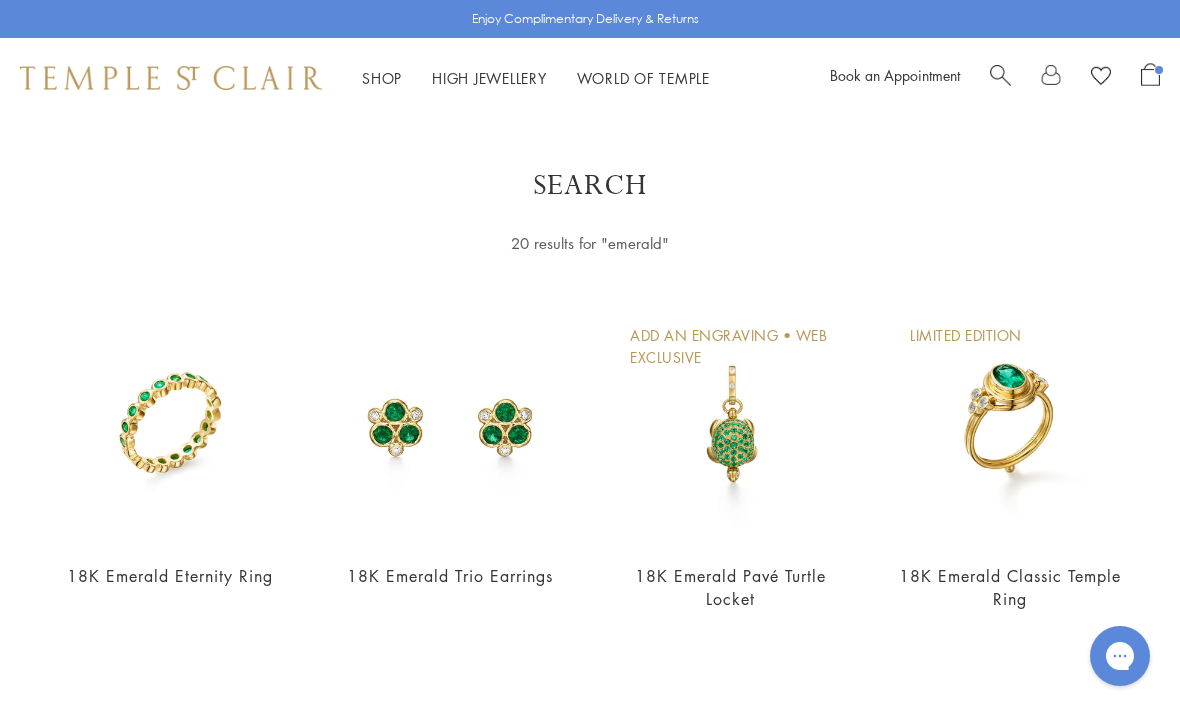 scroll, scrollTop: 0, scrollLeft: 0, axis: both 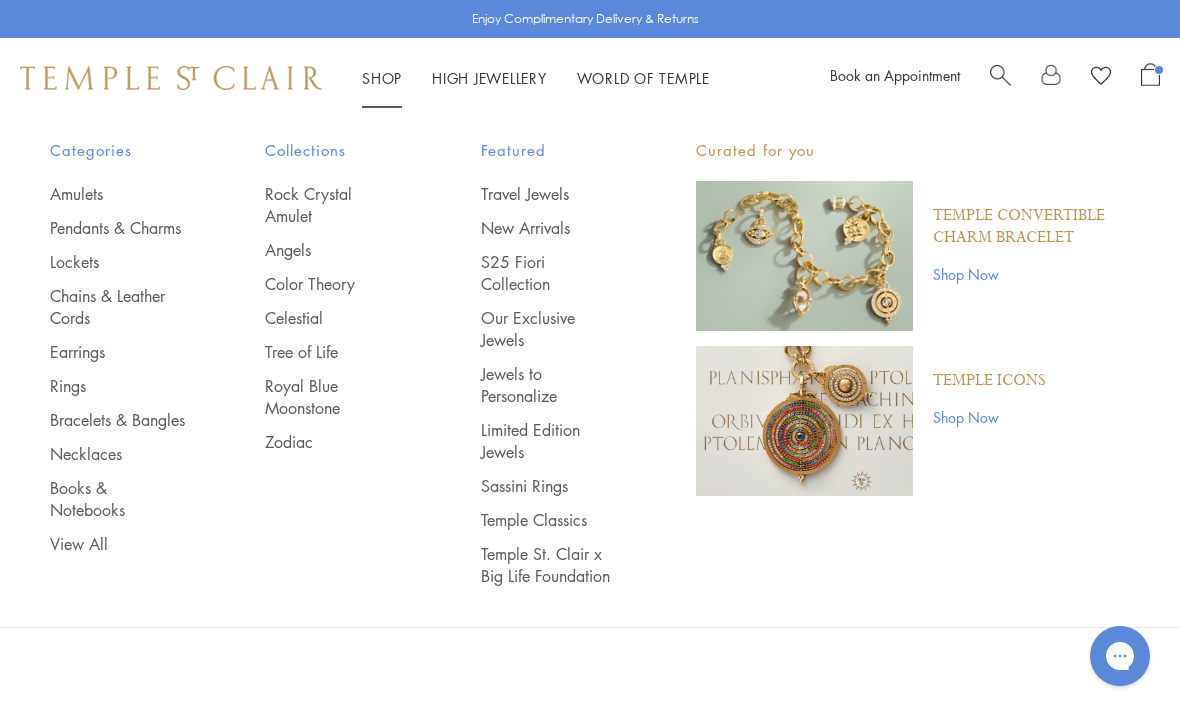 click at bounding box center (1000, 73) 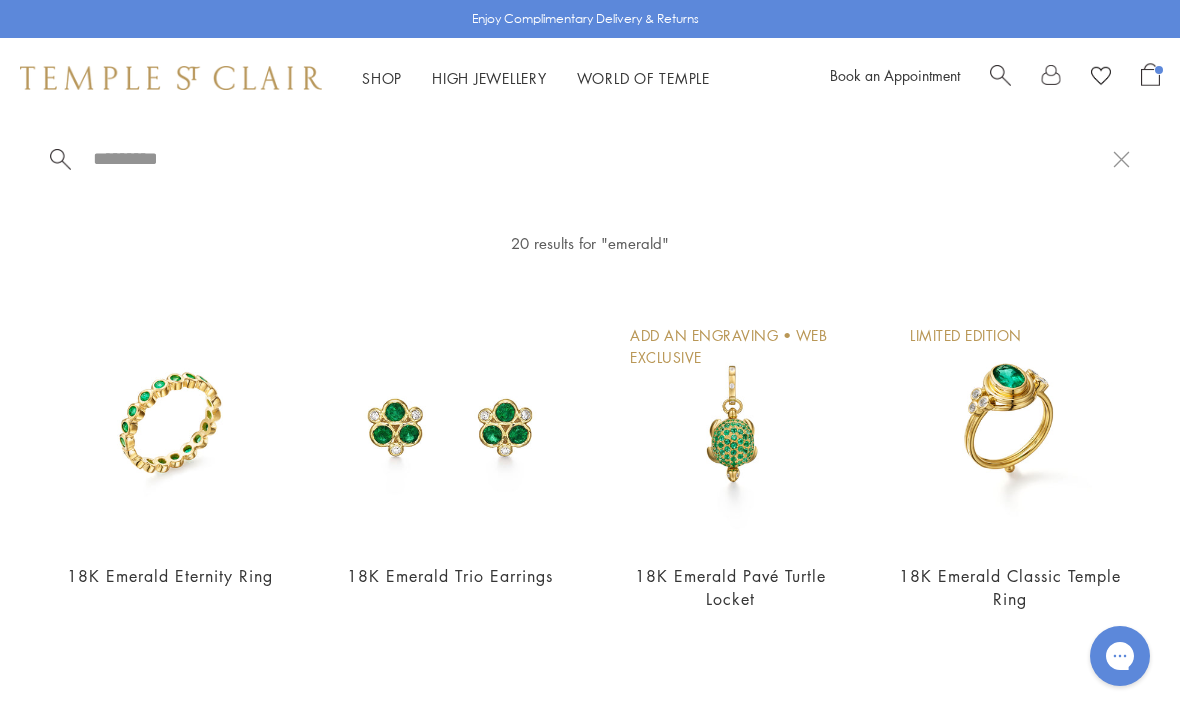 click at bounding box center [602, 158] 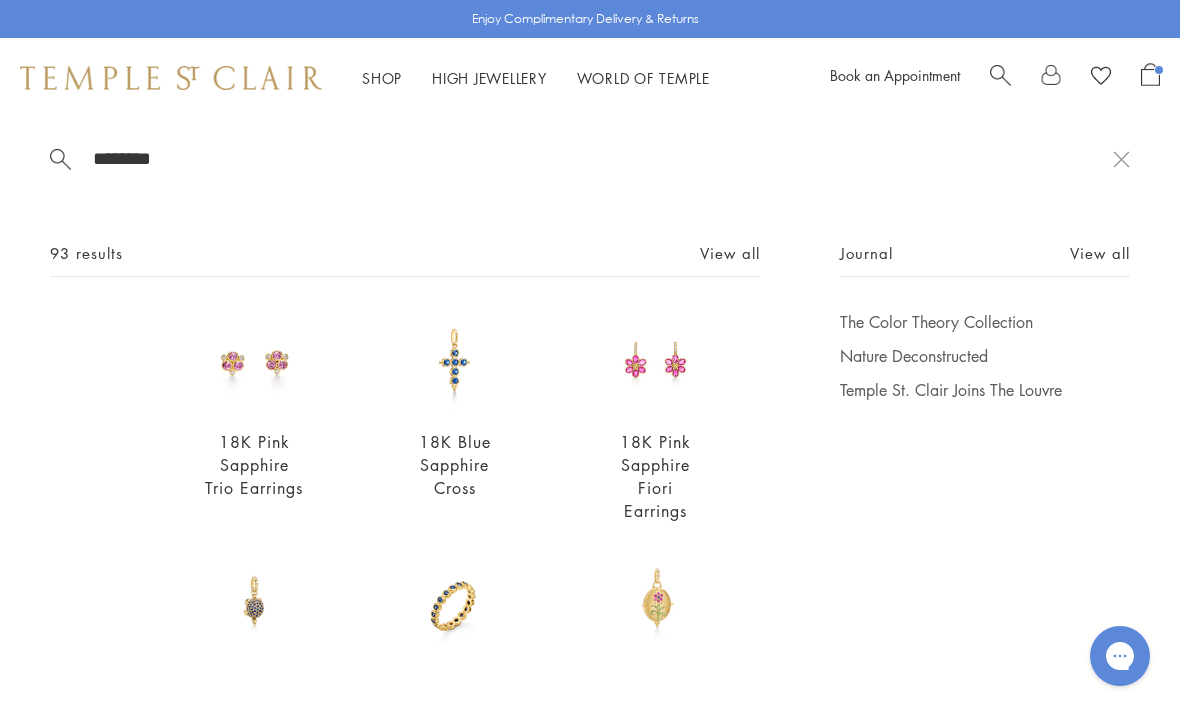 type on "********" 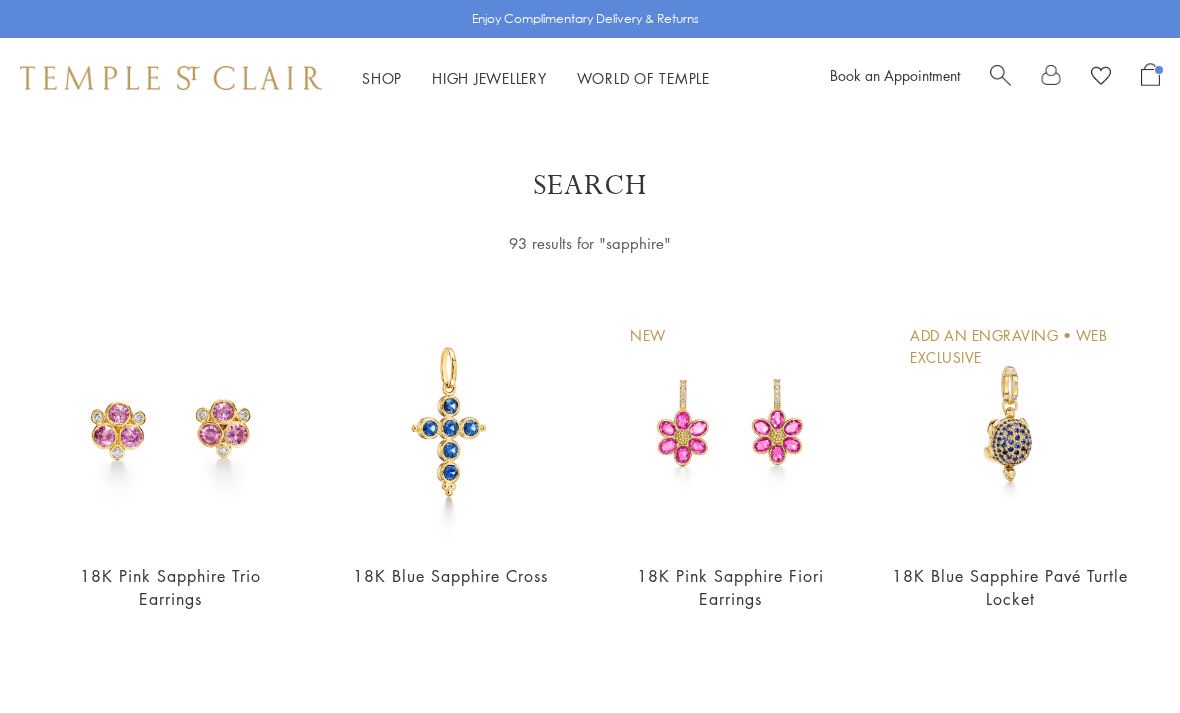 scroll, scrollTop: 16, scrollLeft: 0, axis: vertical 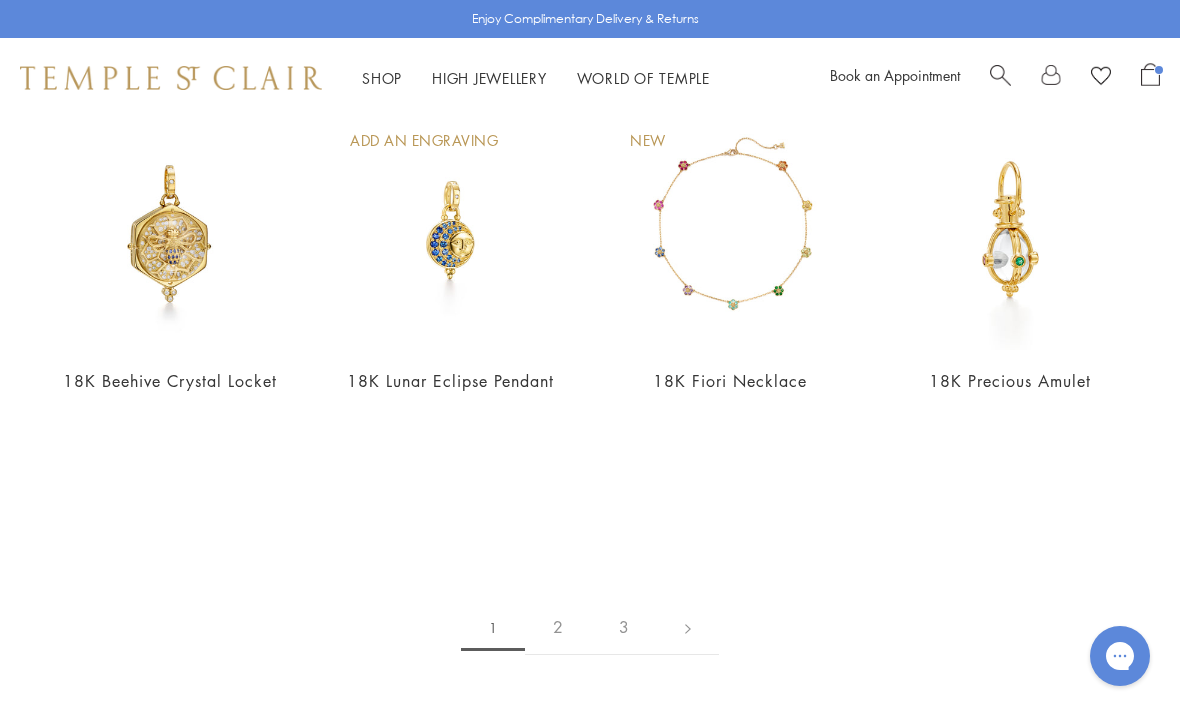 click on "2" at bounding box center (558, 627) 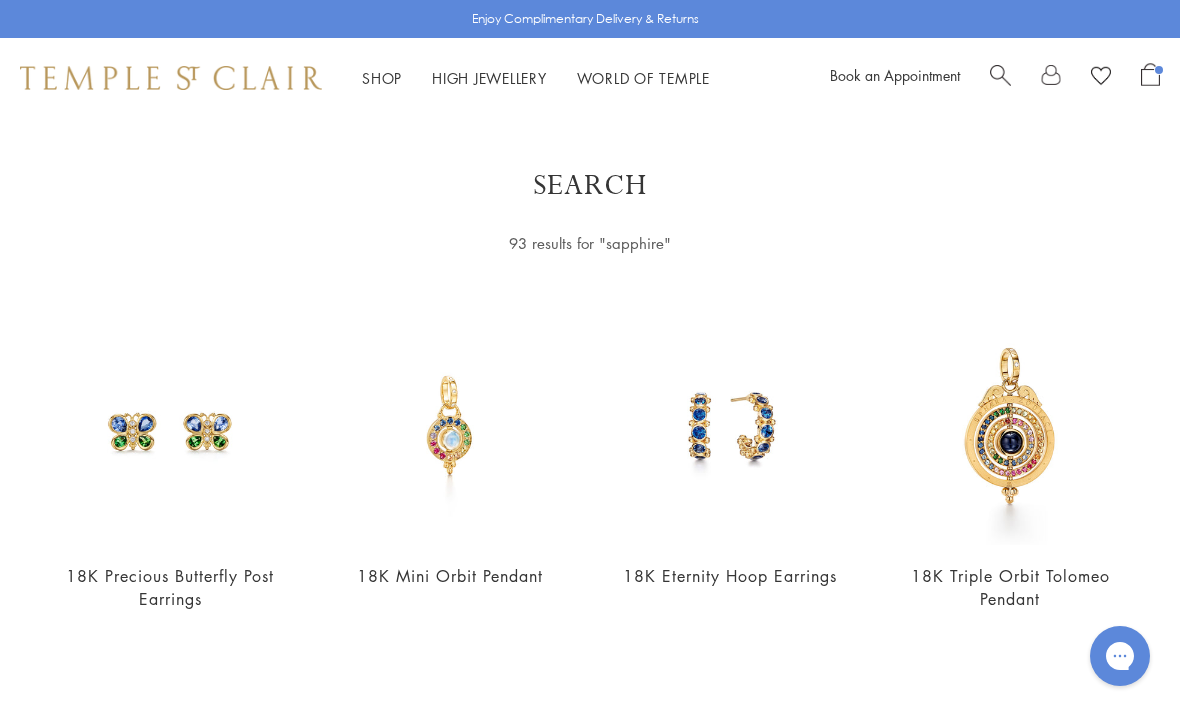 scroll, scrollTop: 0, scrollLeft: 0, axis: both 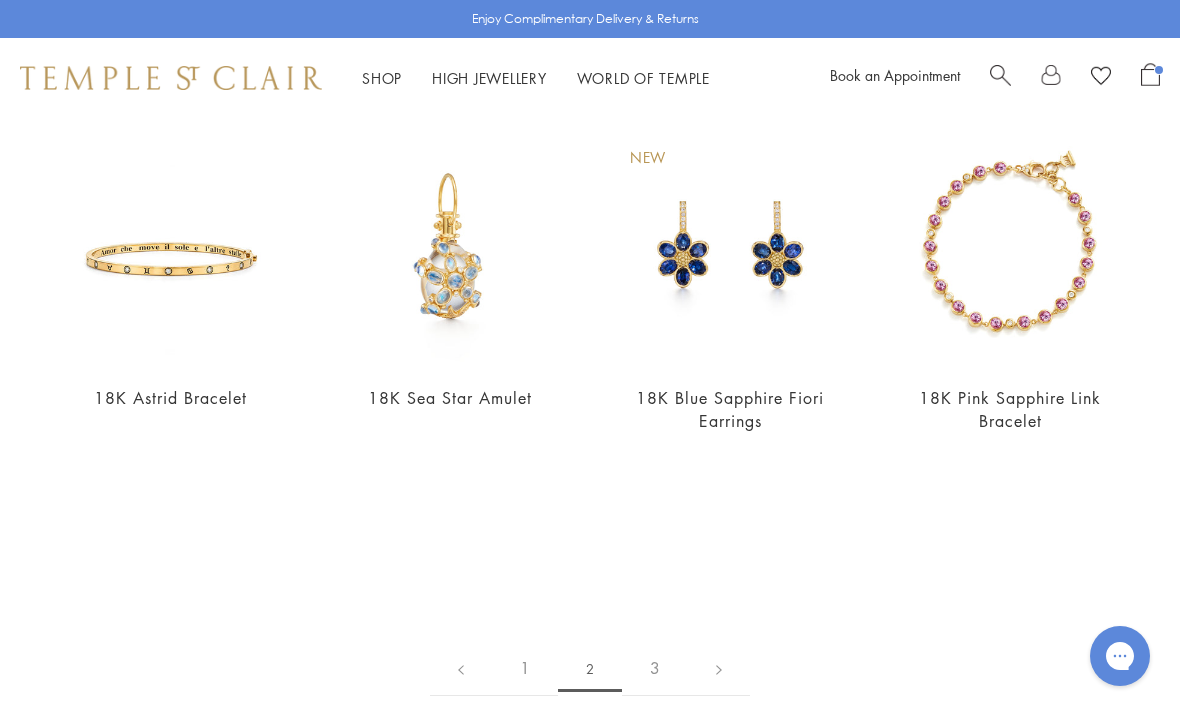 click on "3" at bounding box center (655, 668) 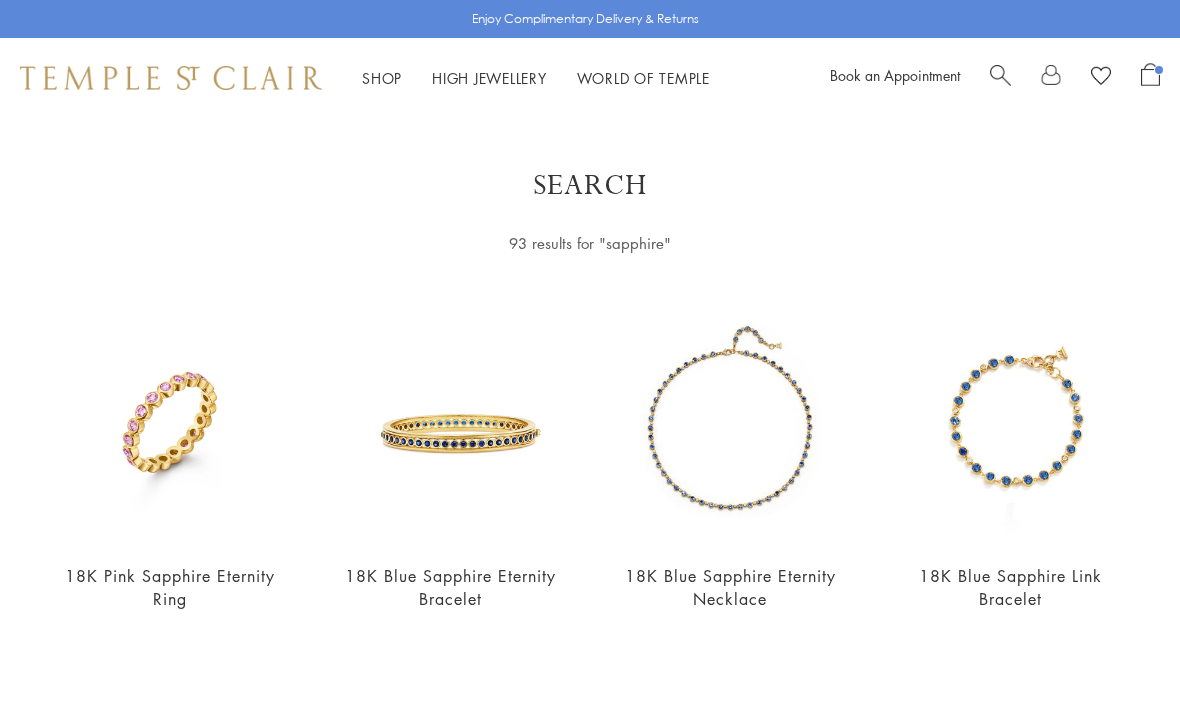 scroll, scrollTop: 136, scrollLeft: 0, axis: vertical 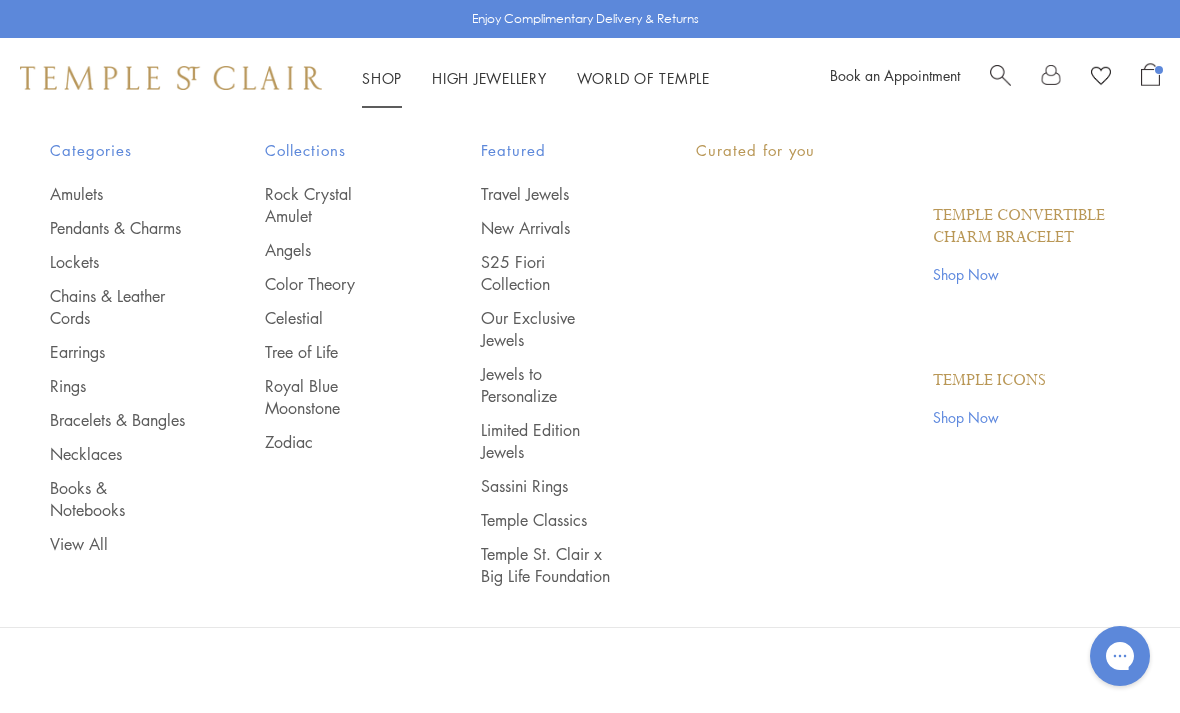 click on "Shop Shop" at bounding box center (382, 78) 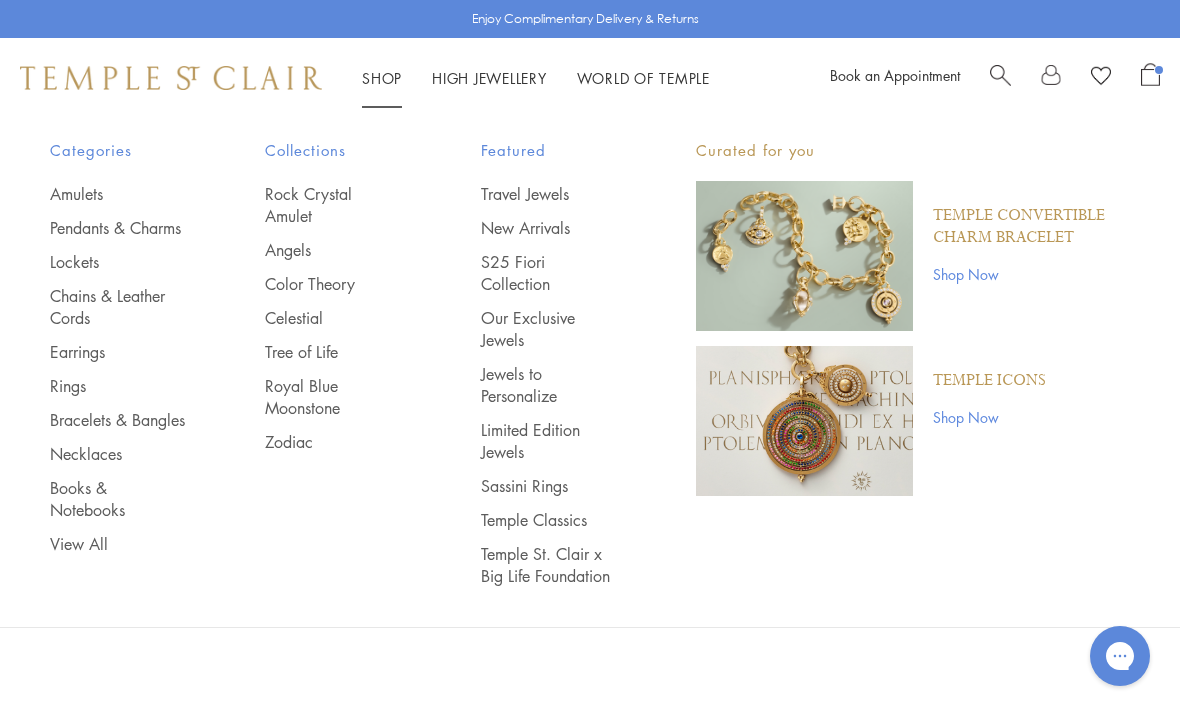click on "Our Exclusive Jewels" at bounding box center (548, 329) 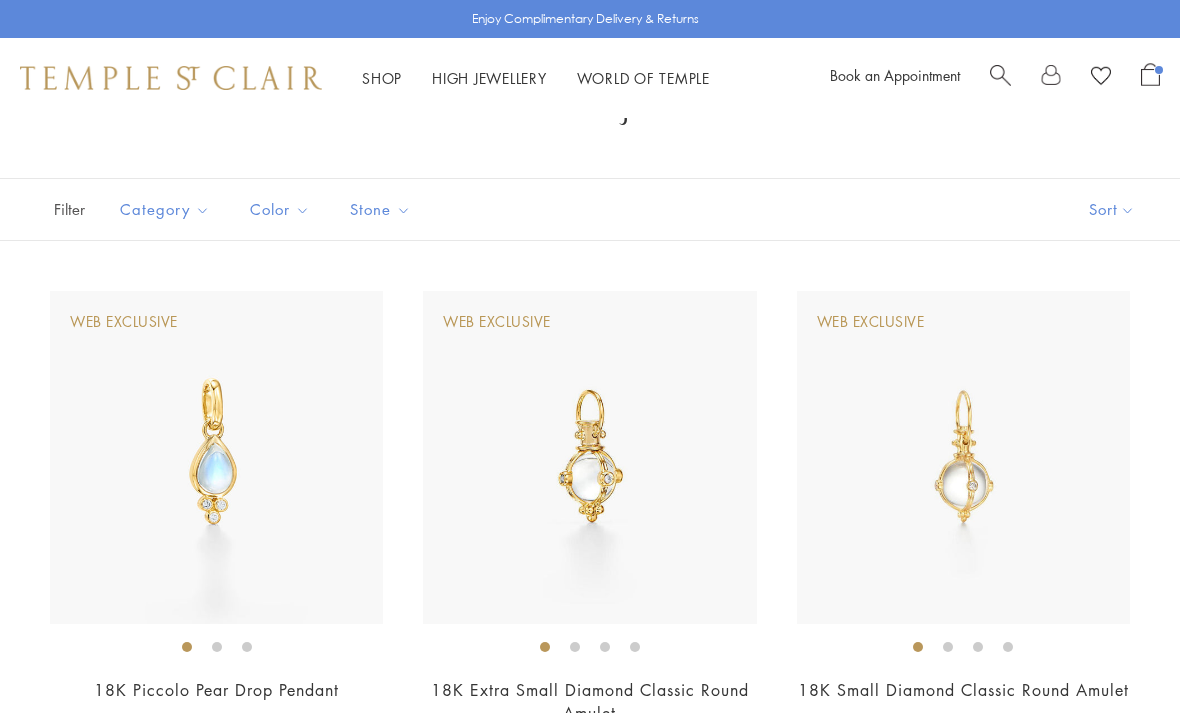 scroll, scrollTop: 419, scrollLeft: 0, axis: vertical 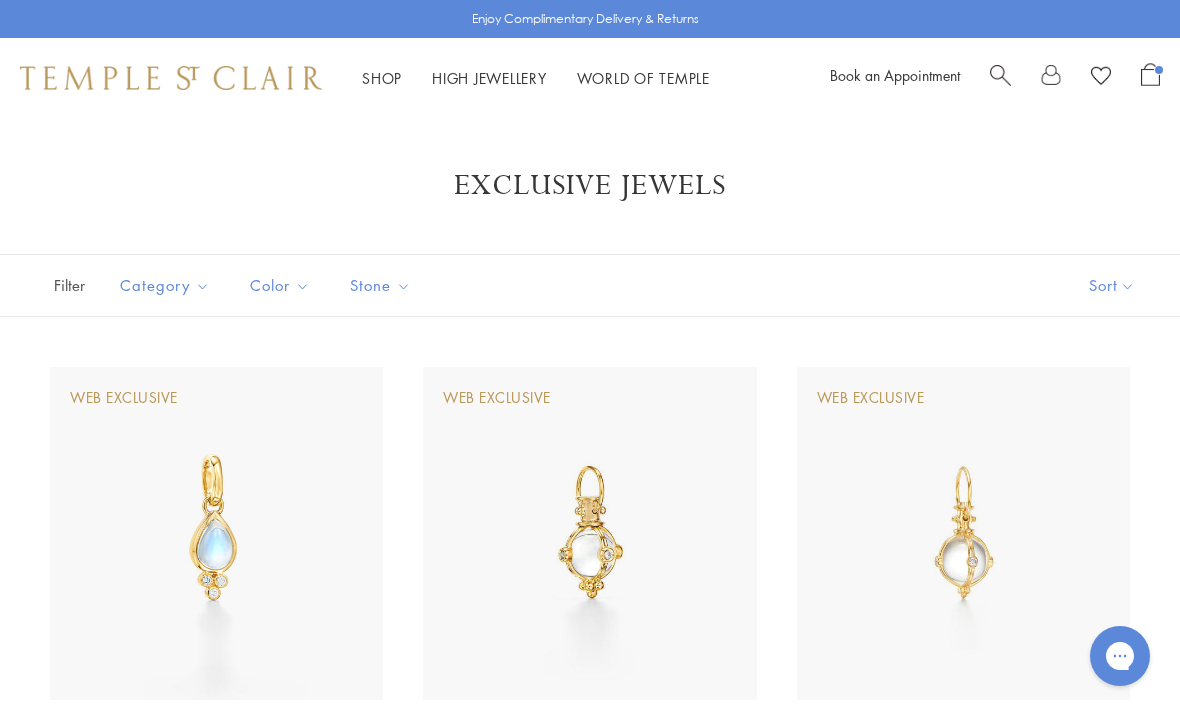 click at bounding box center (171, 78) 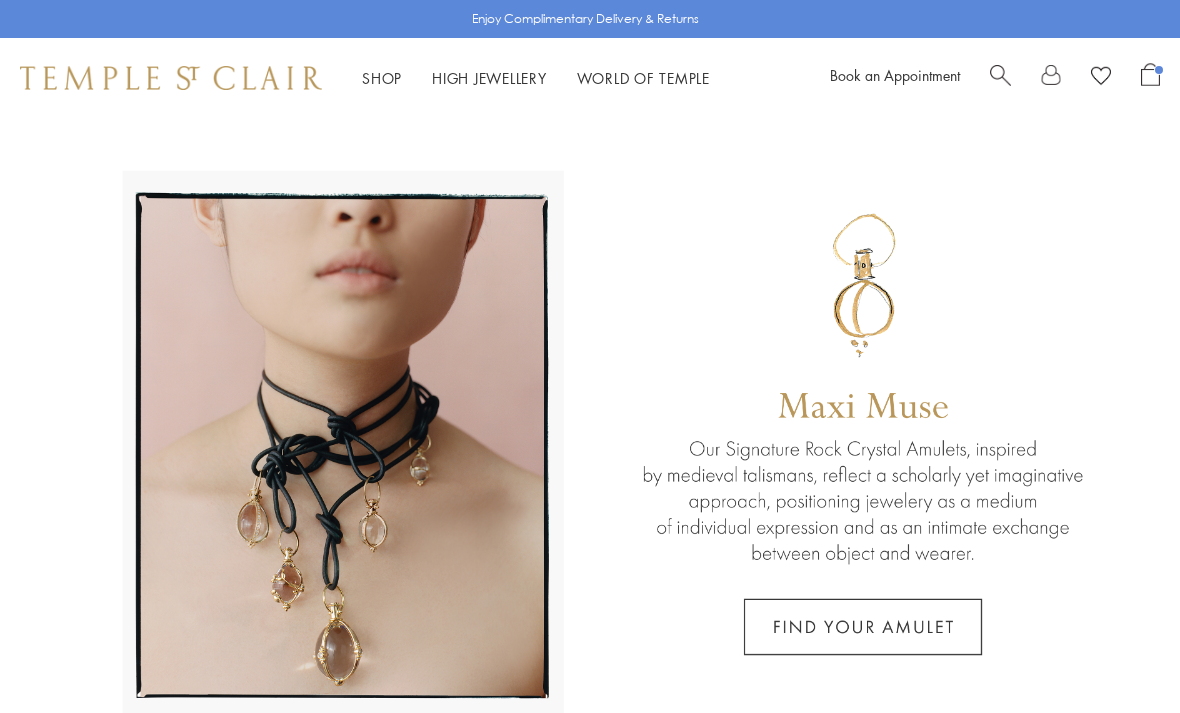 scroll, scrollTop: 0, scrollLeft: 0, axis: both 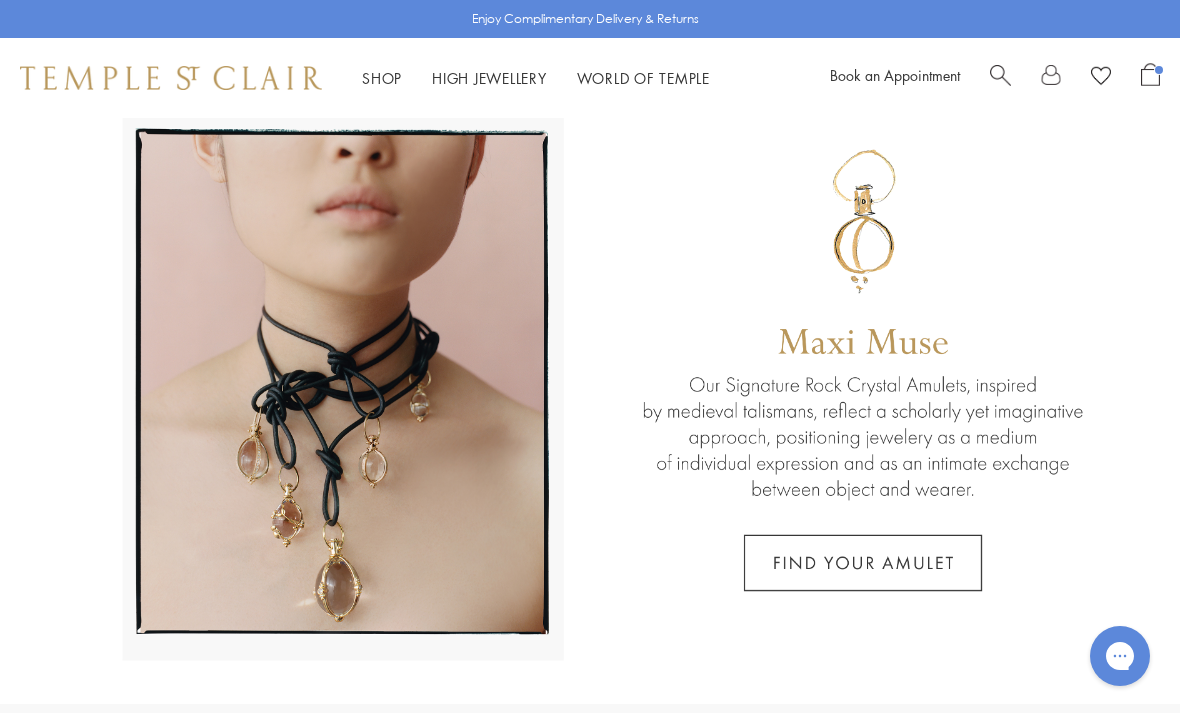 click at bounding box center [1000, 73] 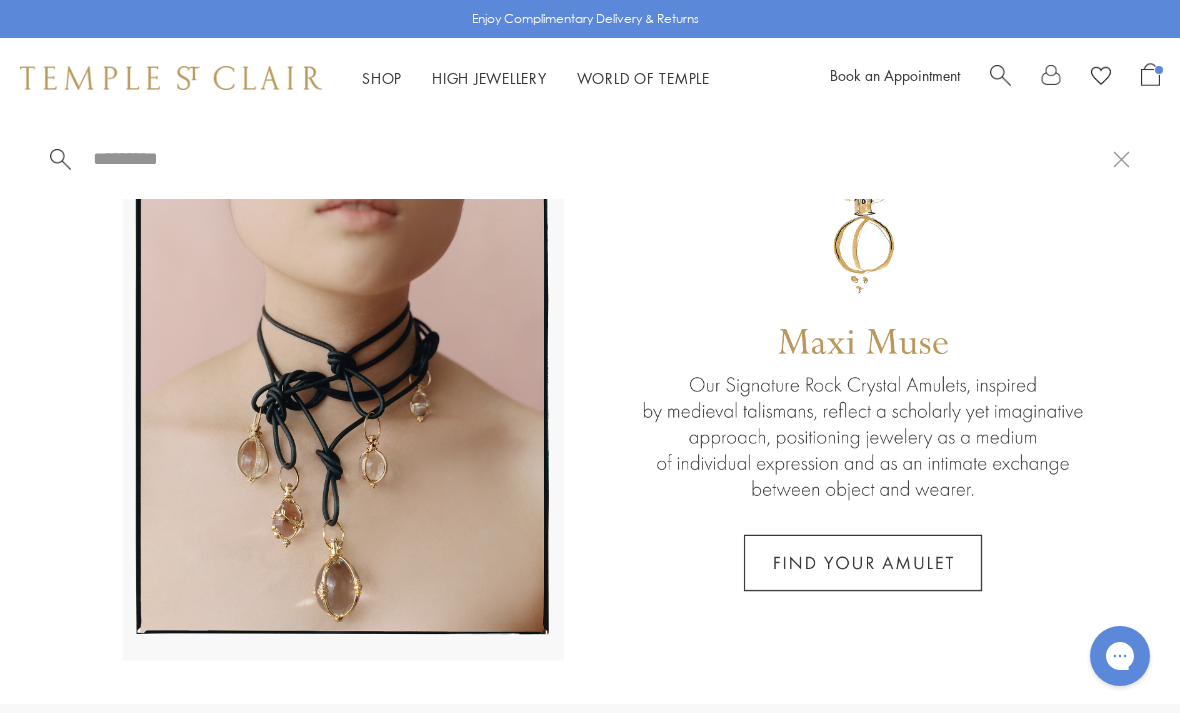 click at bounding box center (602, 158) 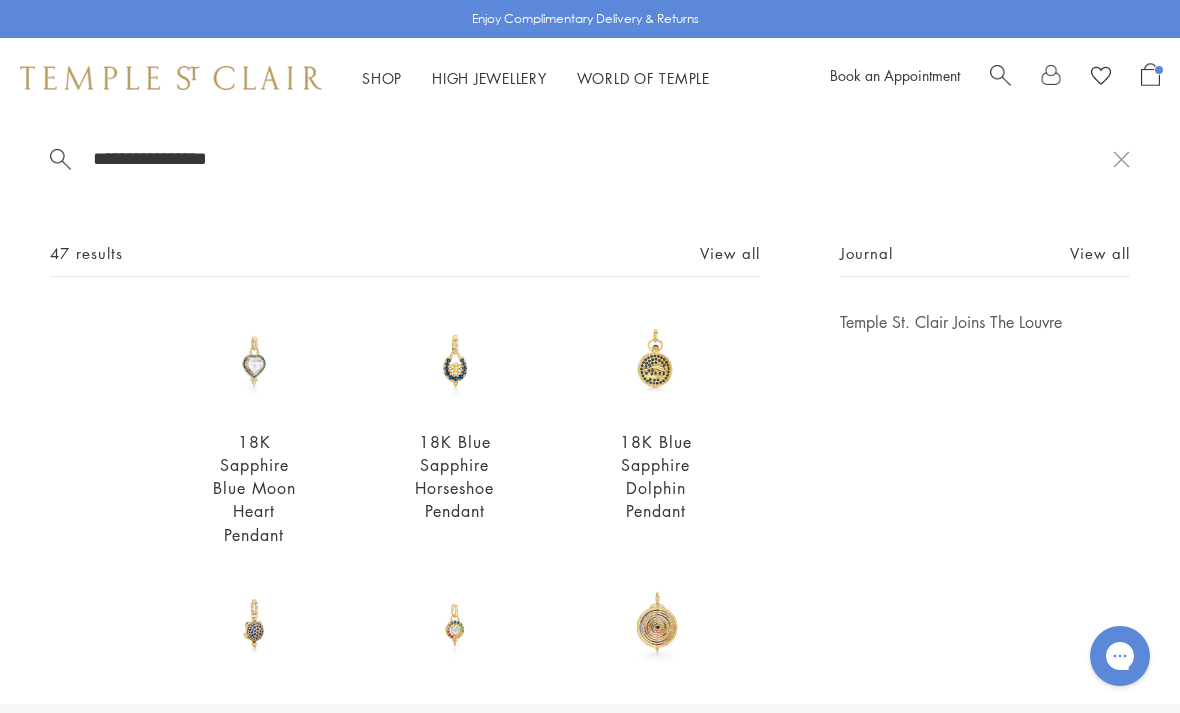 type on "**********" 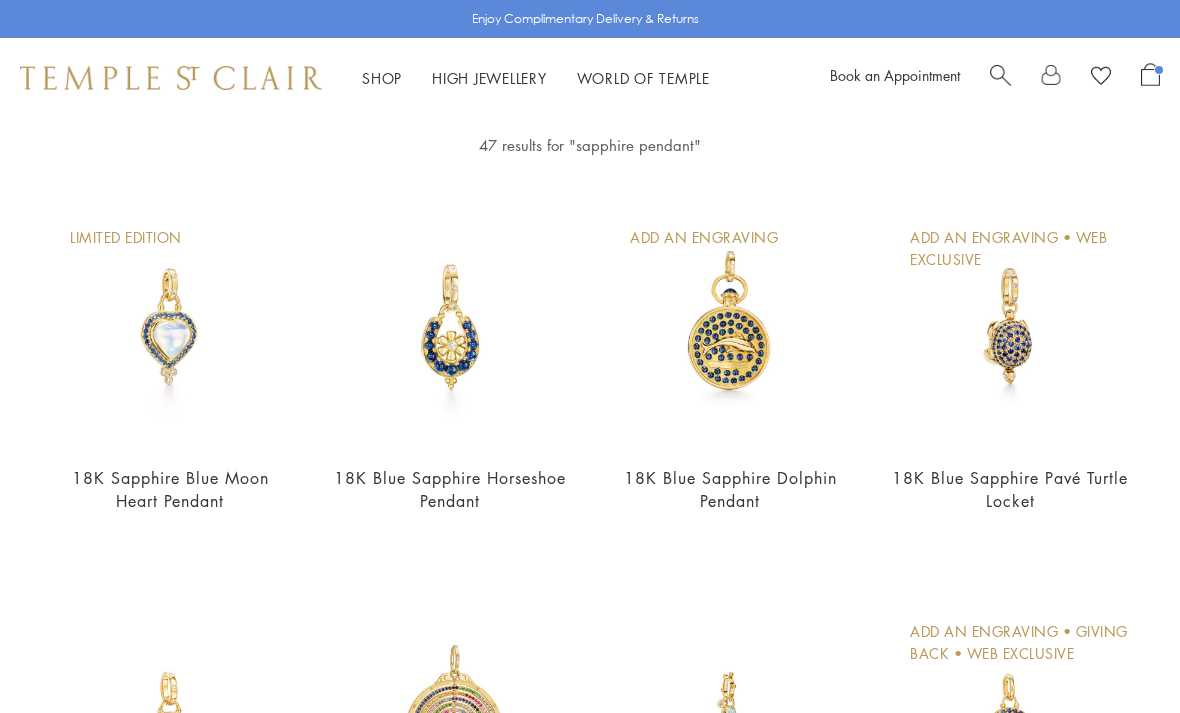 scroll, scrollTop: 230, scrollLeft: 0, axis: vertical 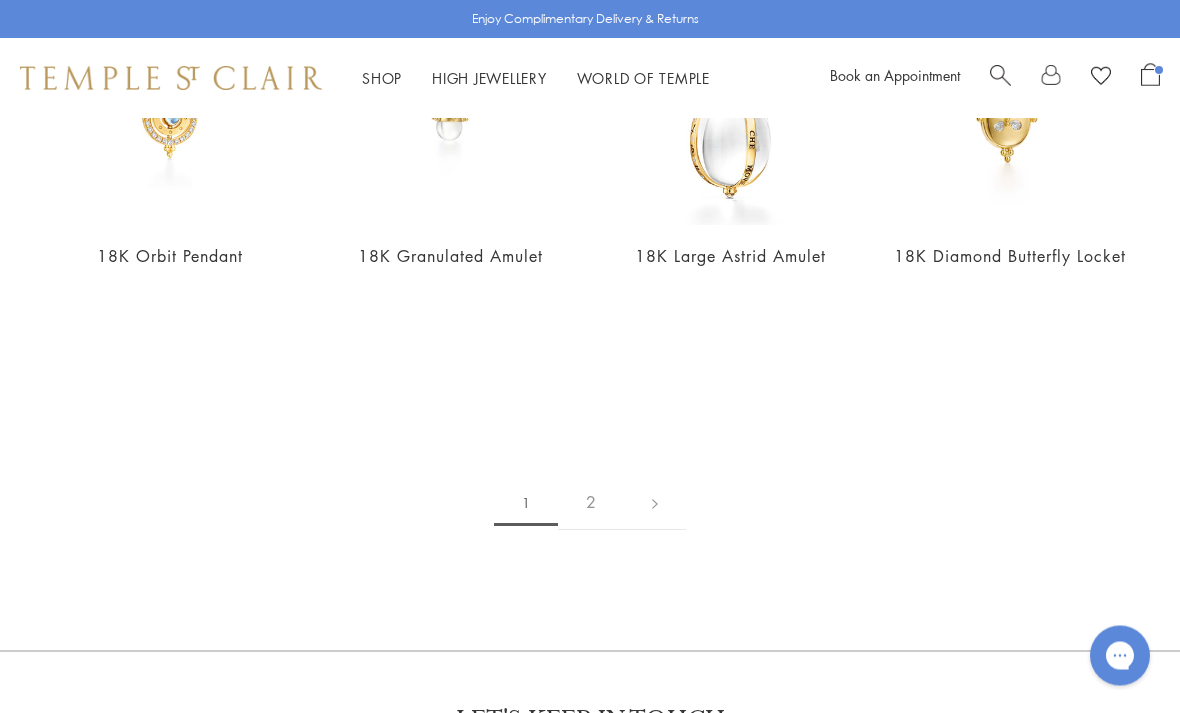 click on "2" at bounding box center (591, 503) 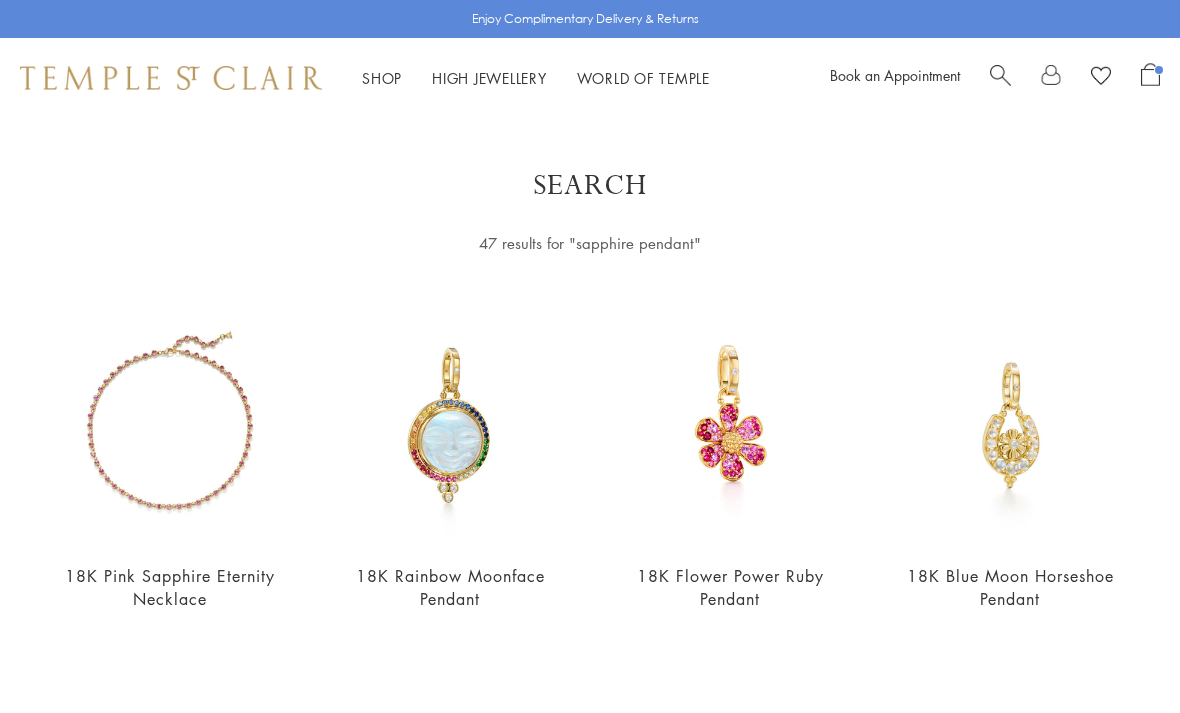 scroll, scrollTop: 0, scrollLeft: 0, axis: both 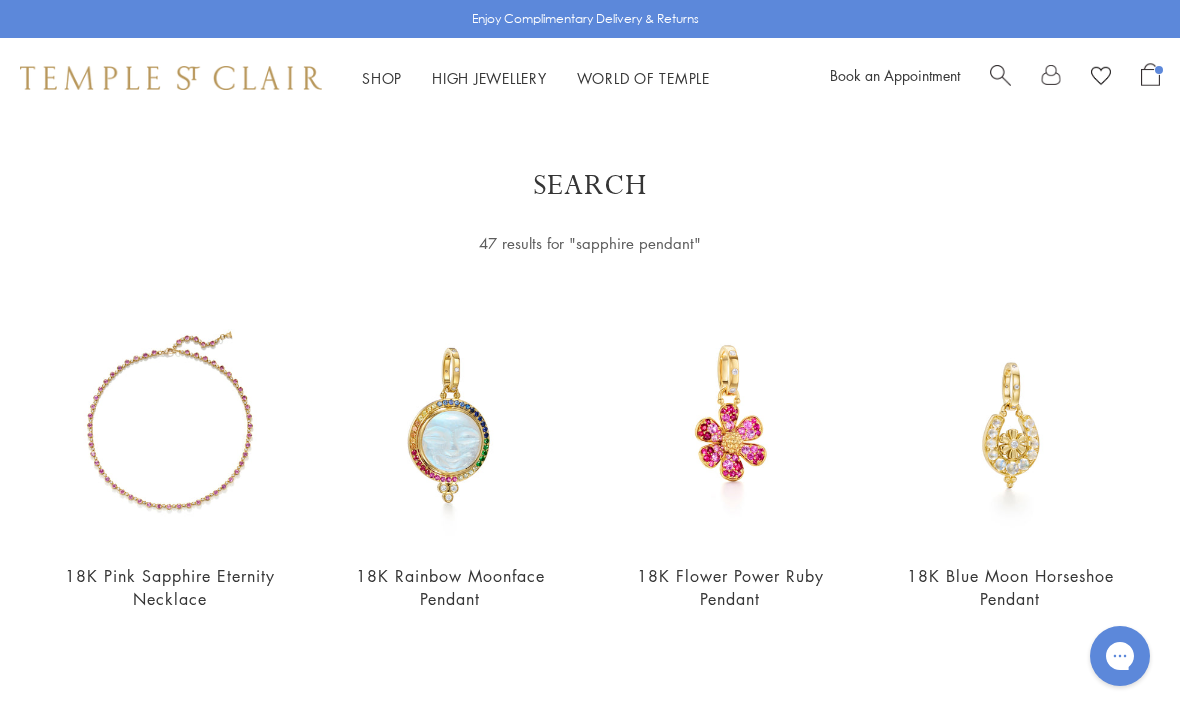 click at bounding box center [1000, 73] 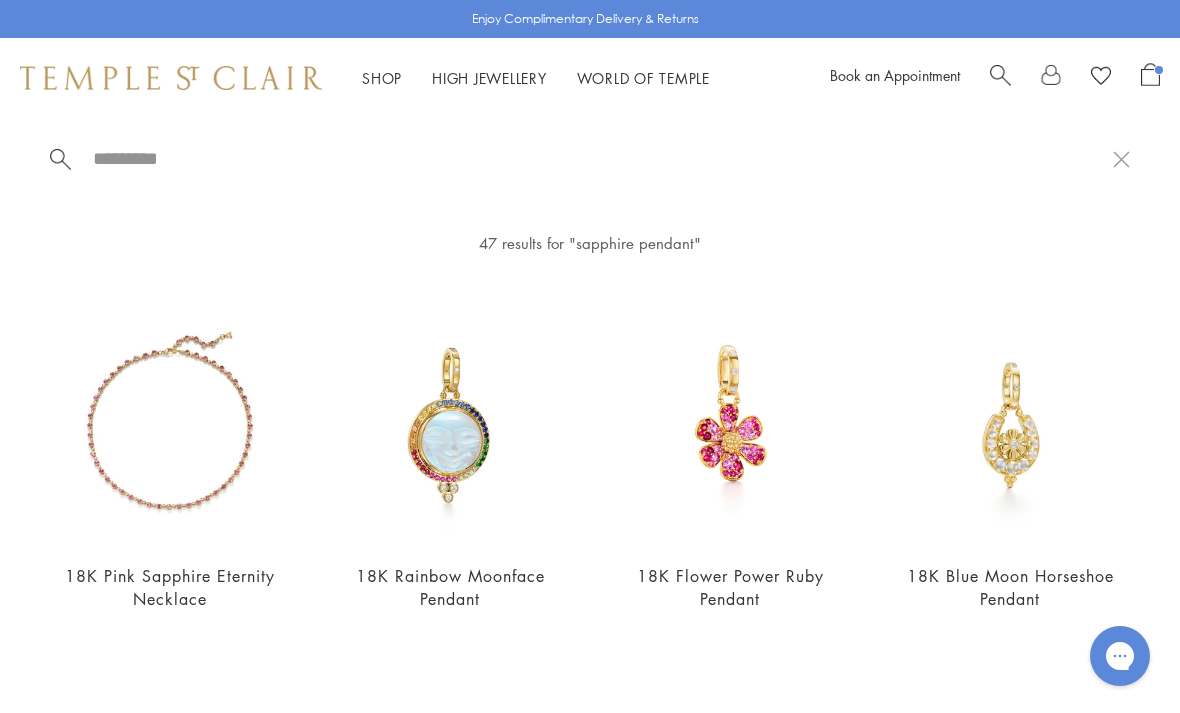 click at bounding box center [602, 158] 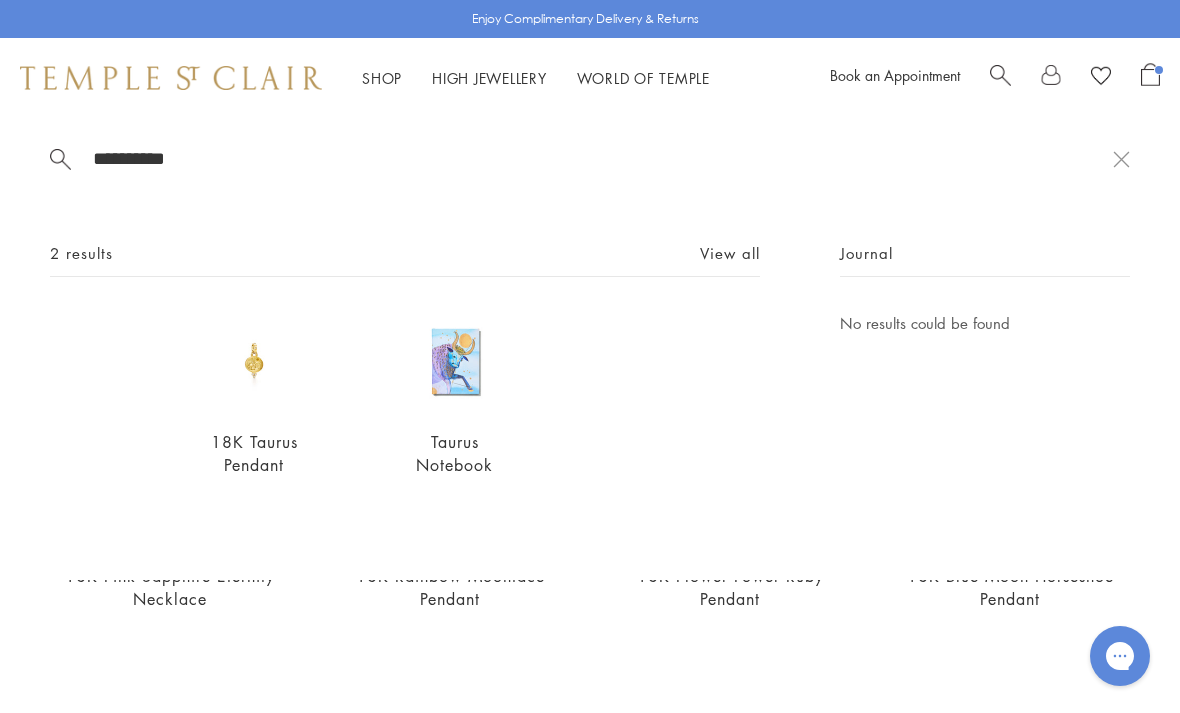 type on "**********" 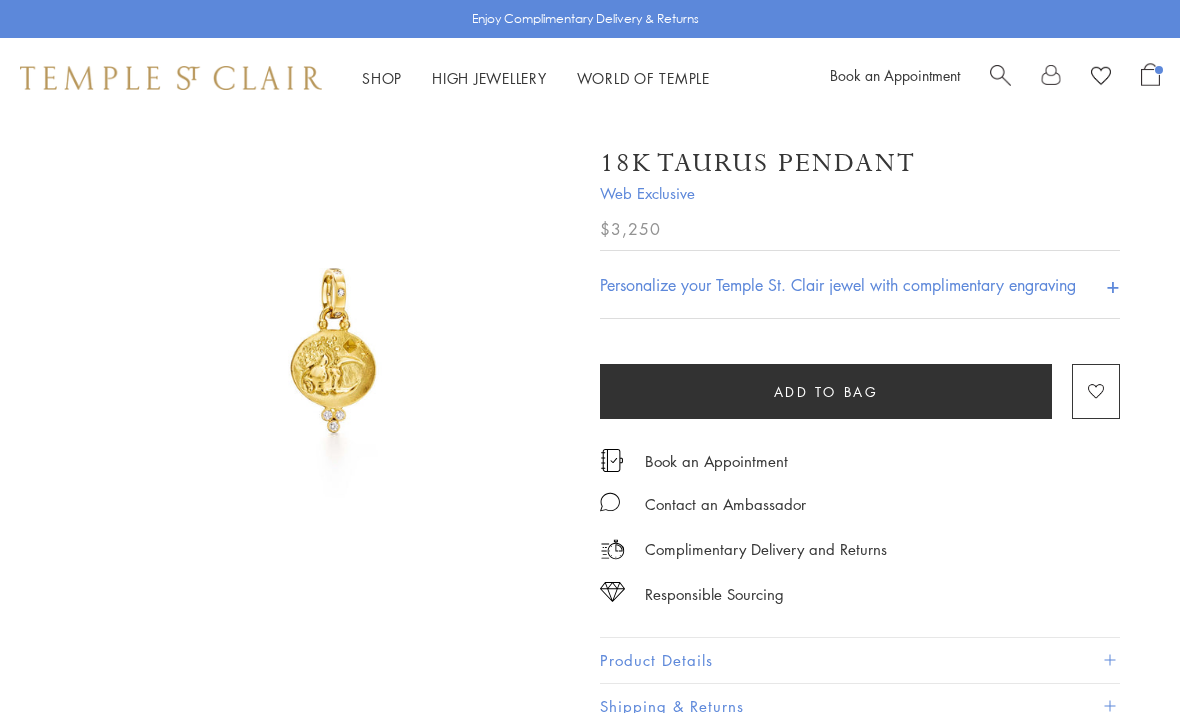 scroll, scrollTop: 0, scrollLeft: 0, axis: both 